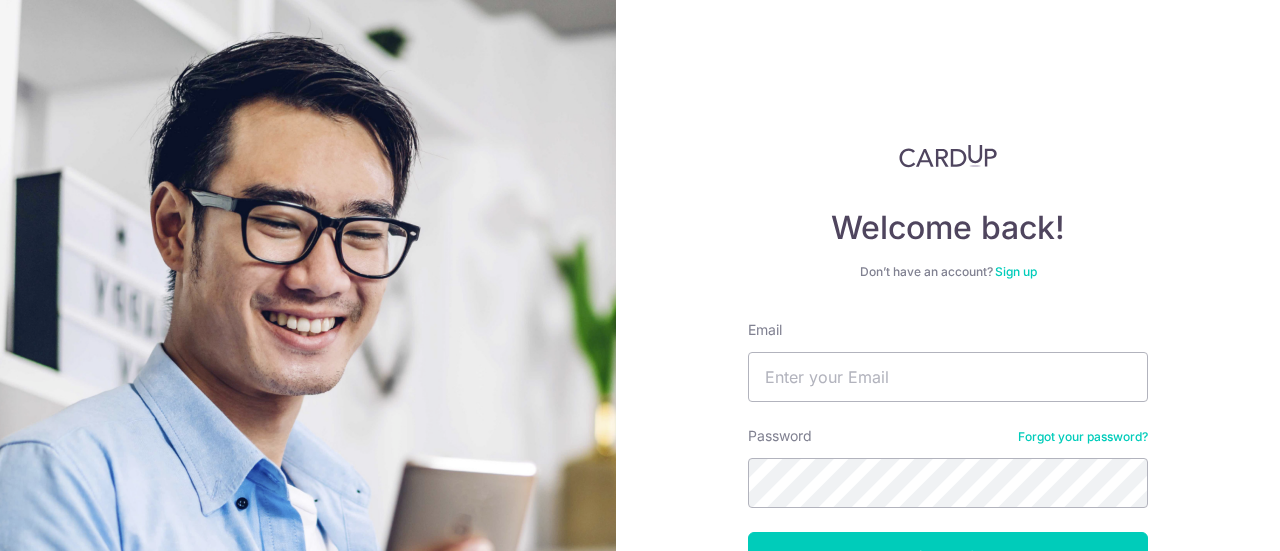 scroll, scrollTop: 0, scrollLeft: 0, axis: both 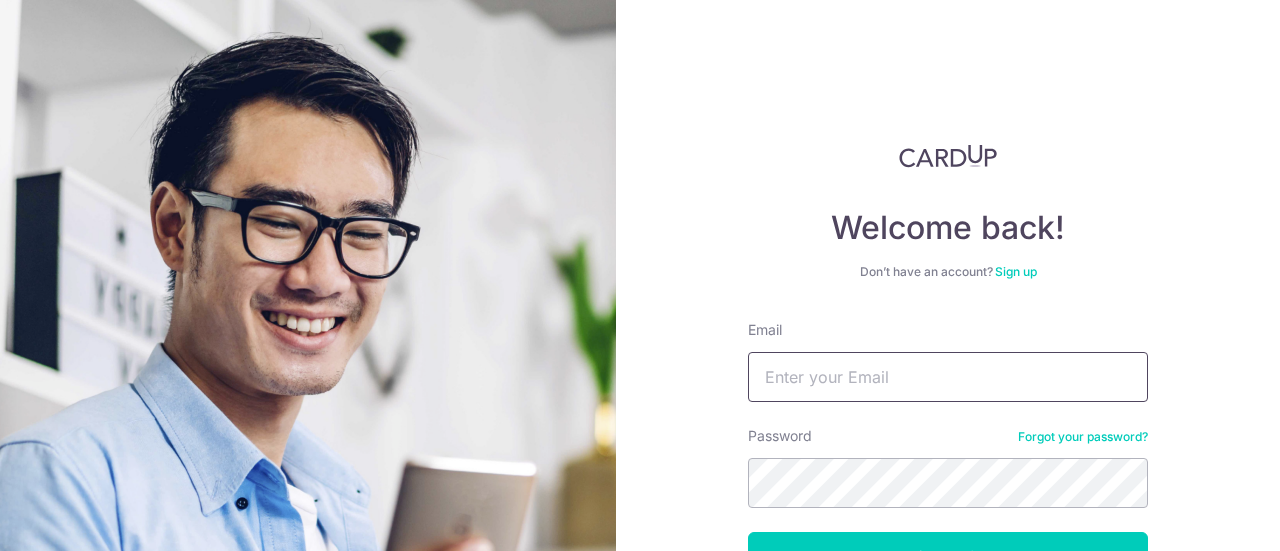 click on "Email" at bounding box center (948, 377) 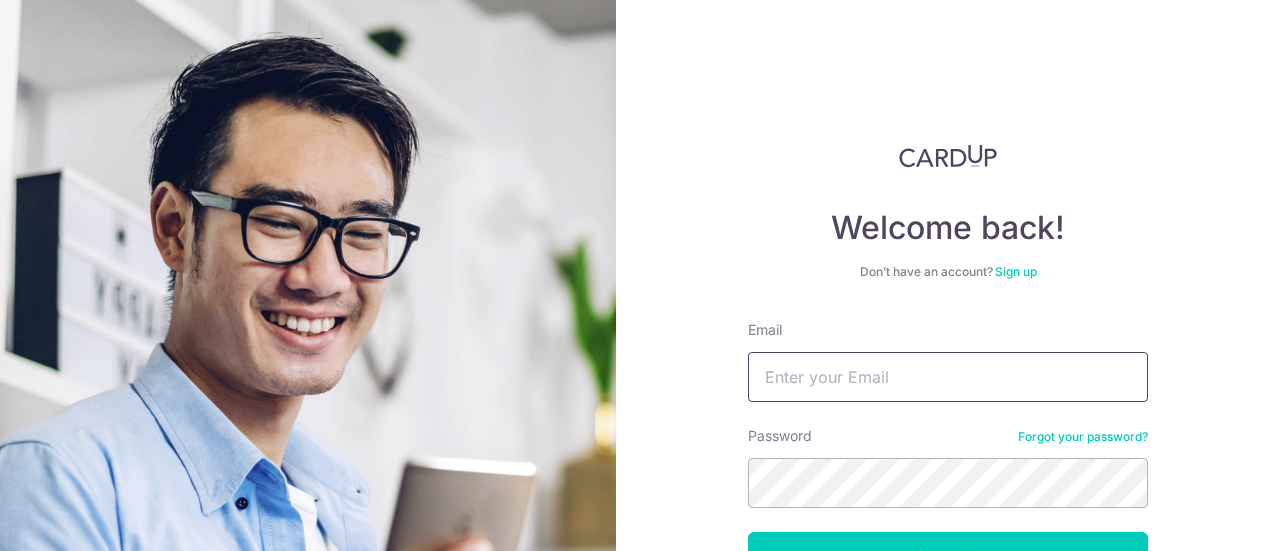 type on "[EMAIL]" 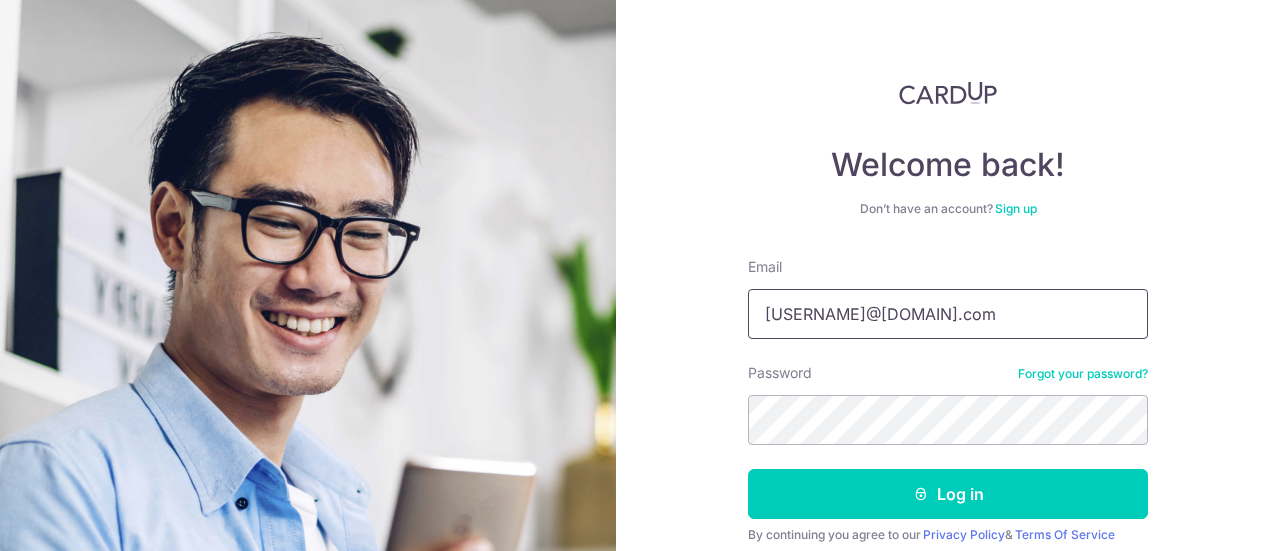 scroll, scrollTop: 142, scrollLeft: 0, axis: vertical 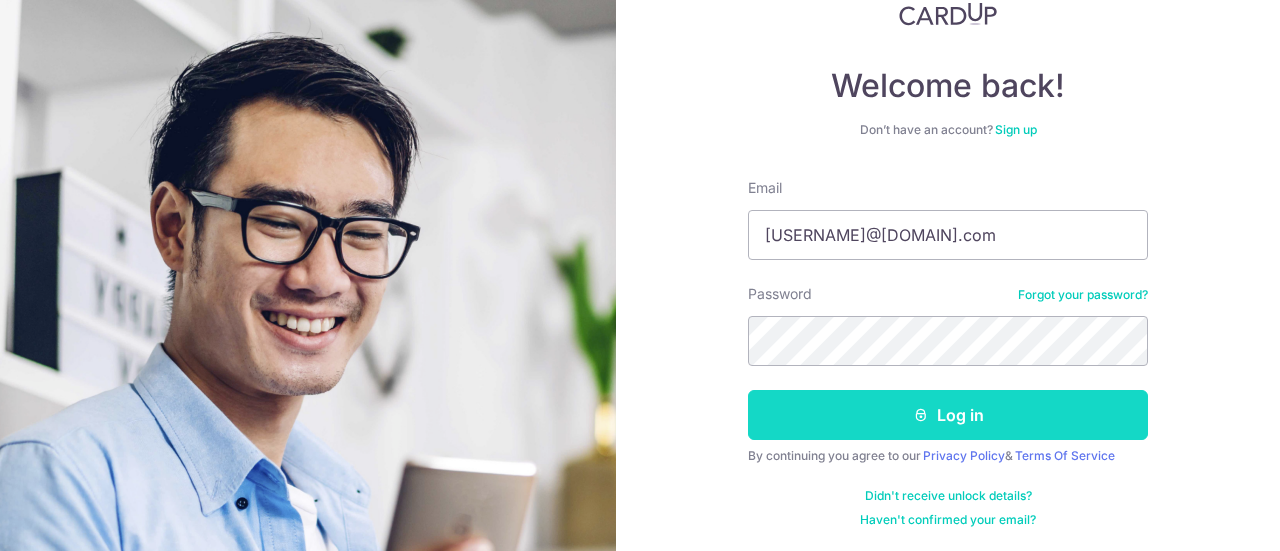 click on "Log in" at bounding box center (948, 415) 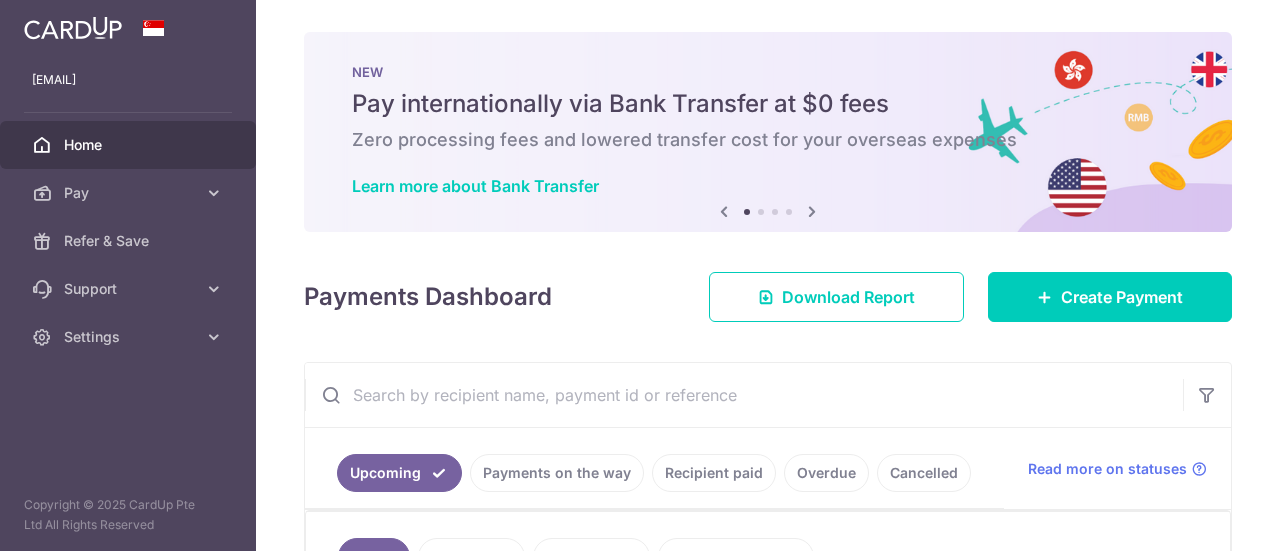 scroll, scrollTop: 0, scrollLeft: 0, axis: both 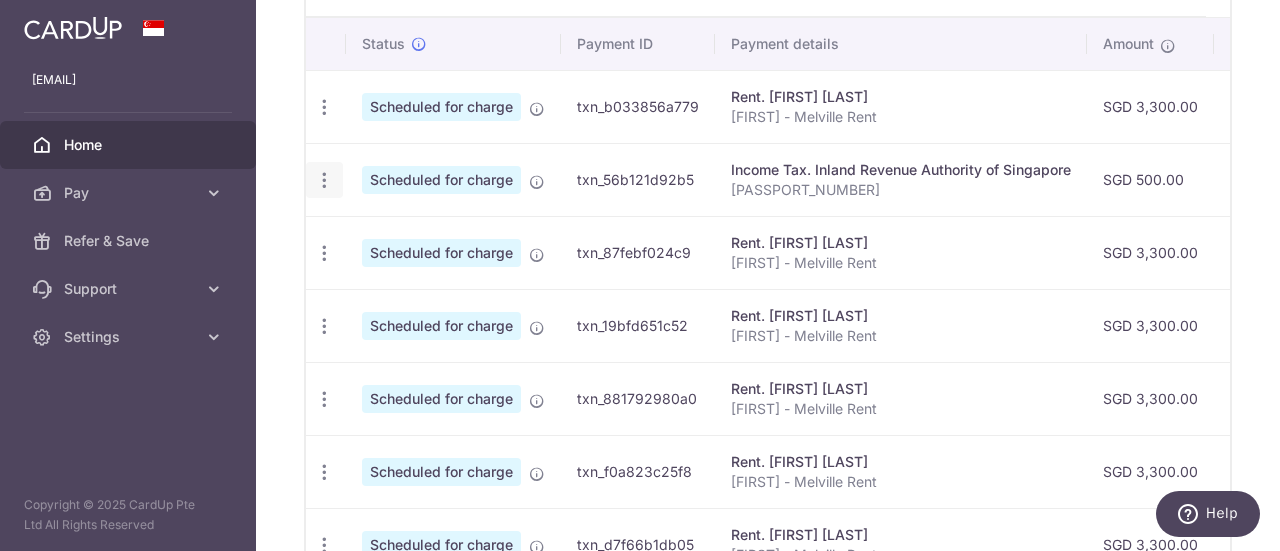 click at bounding box center [324, 107] 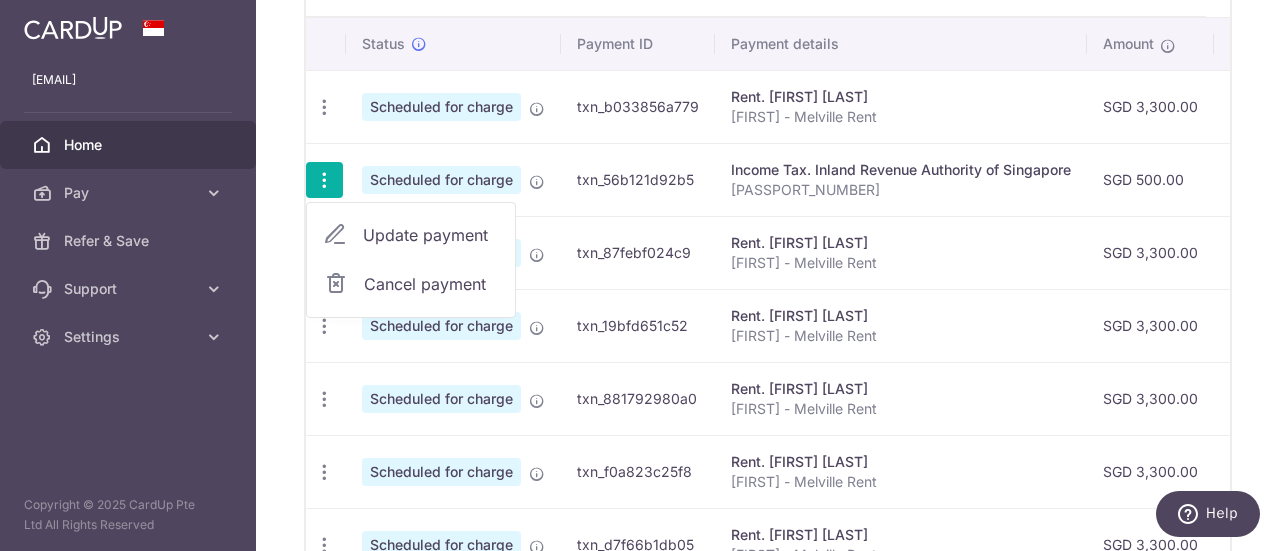 click on "Cancel payment" at bounding box center (431, 284) 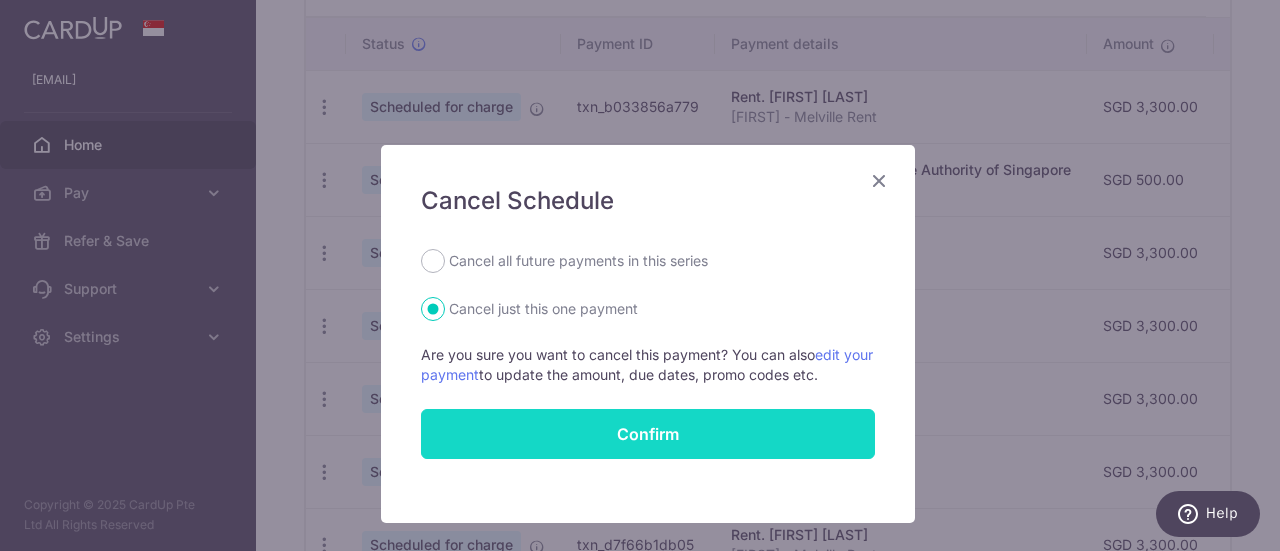 click on "Confirm" at bounding box center (648, 434) 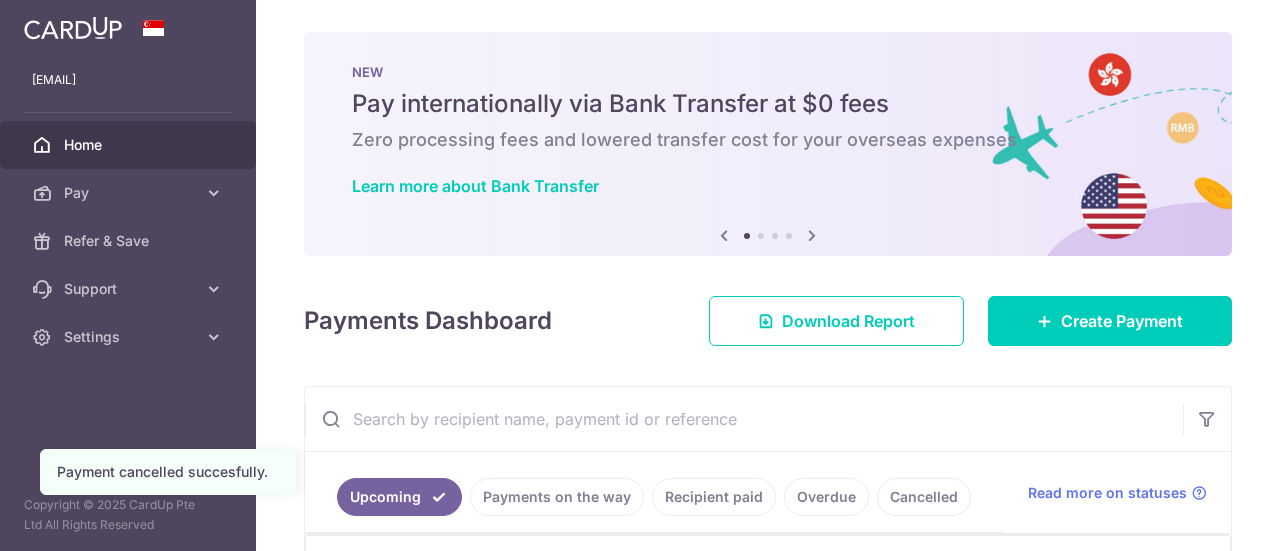 scroll, scrollTop: 0, scrollLeft: 0, axis: both 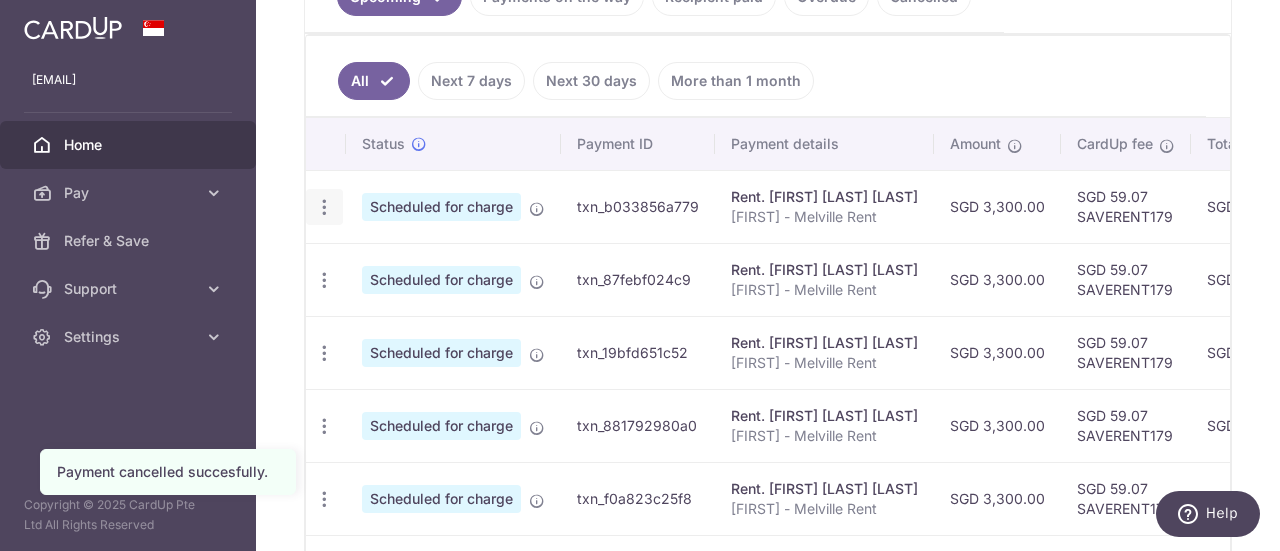 click at bounding box center (324, 207) 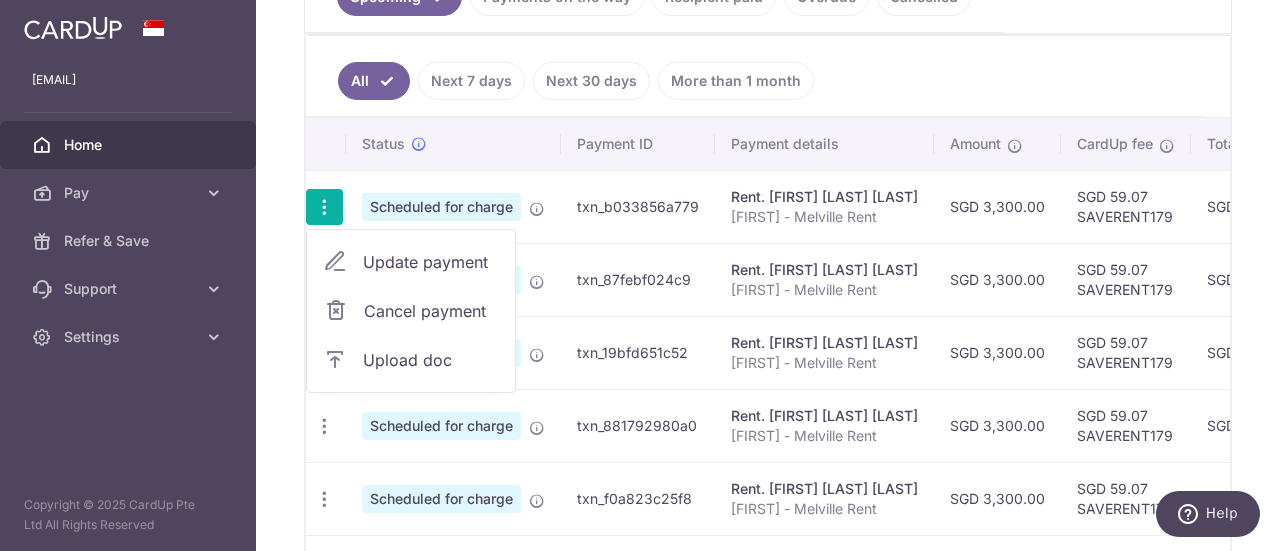 click on "Cancel payment" at bounding box center [431, 311] 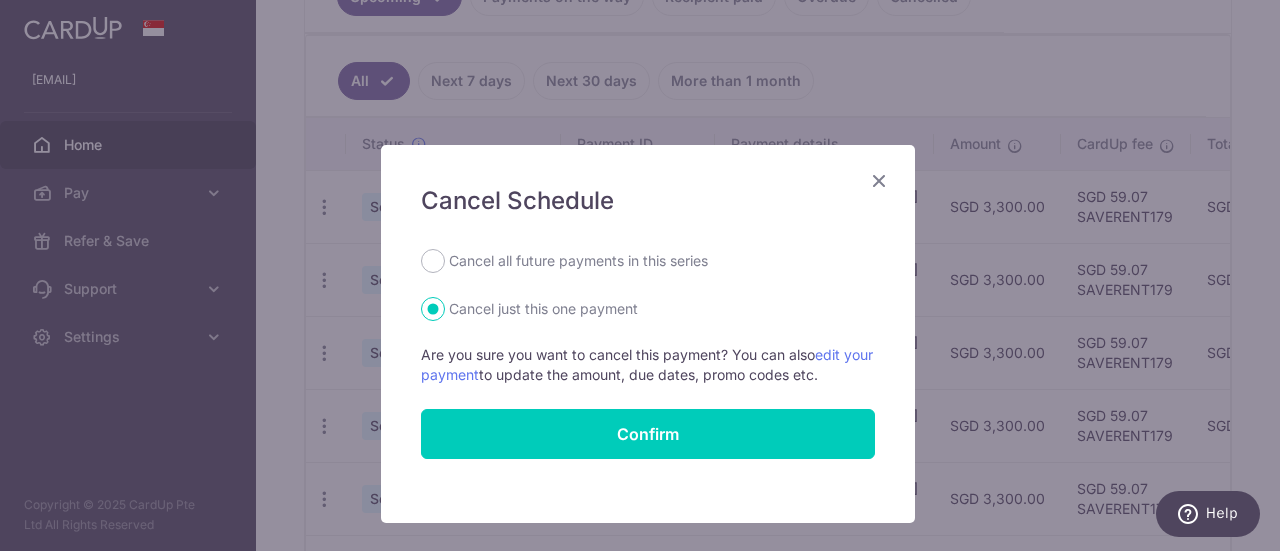 click on "Cancel all future payments in this series" at bounding box center (578, 261) 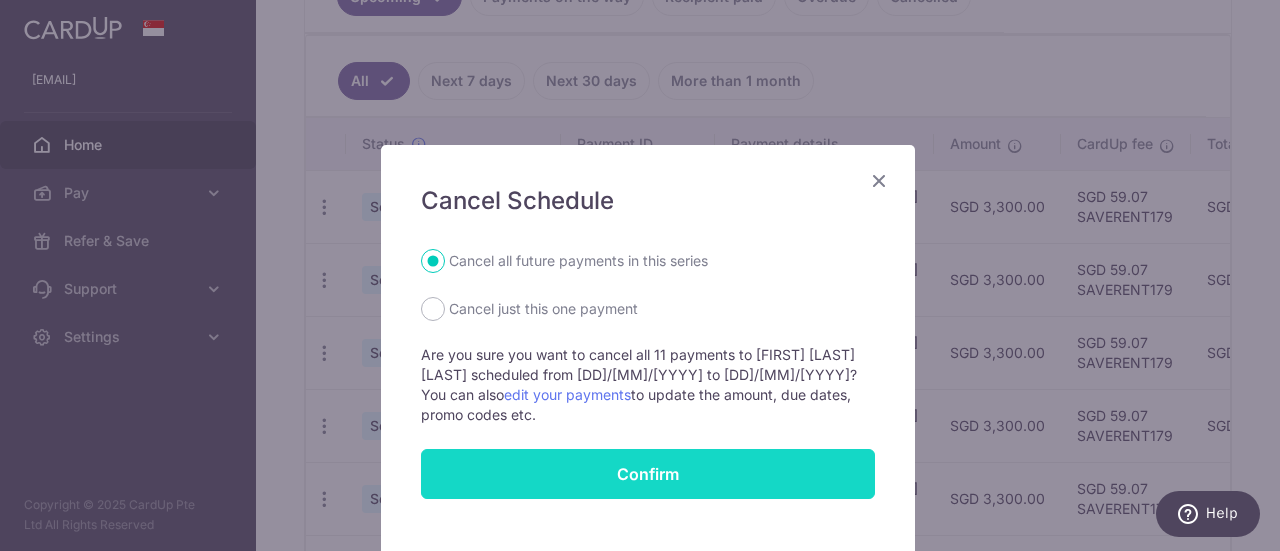 click on "Confirm" at bounding box center (648, 474) 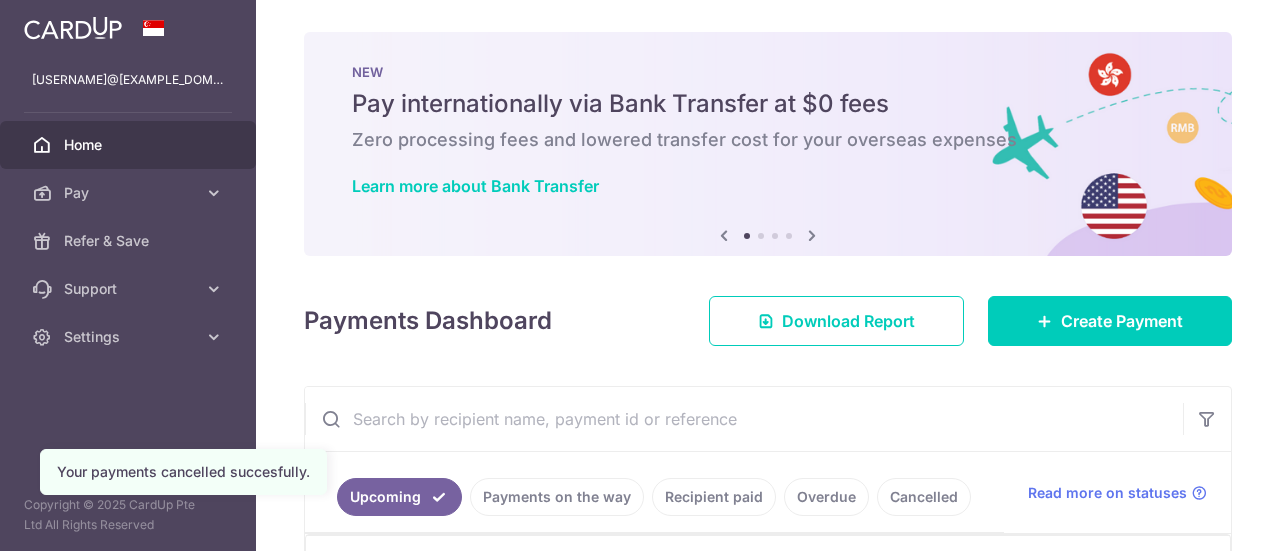 scroll, scrollTop: 0, scrollLeft: 0, axis: both 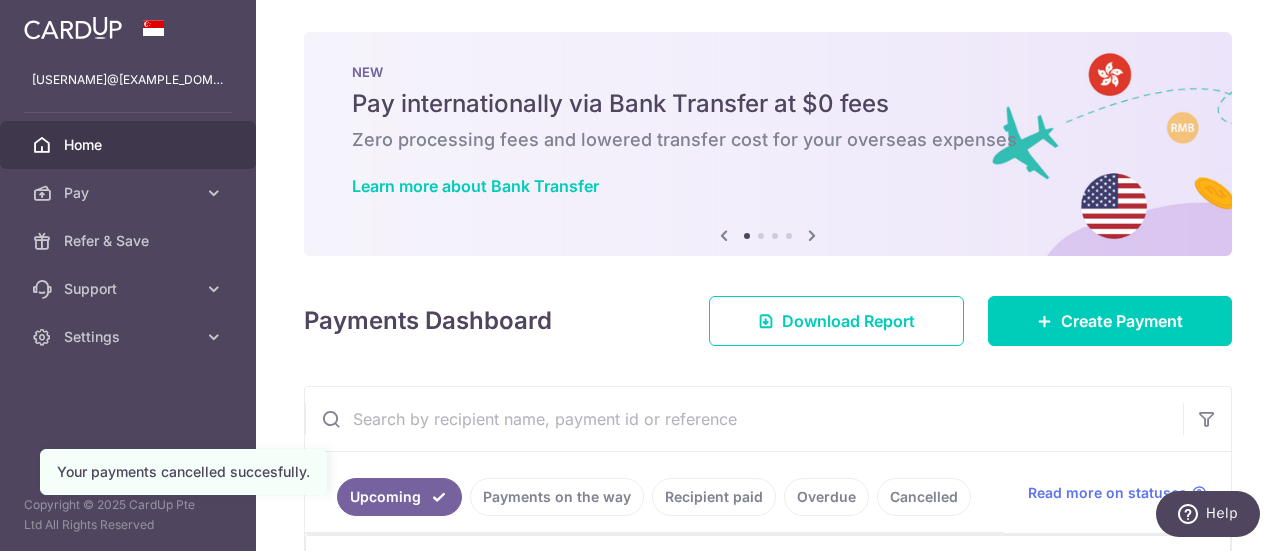 click on "Home" at bounding box center (130, 145) 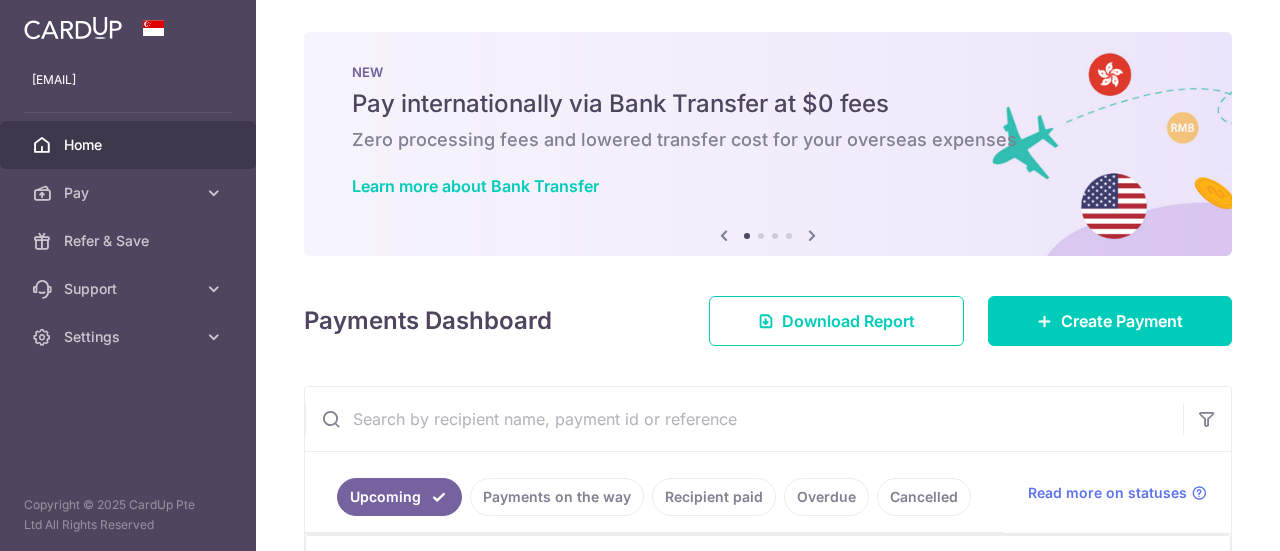 scroll, scrollTop: 0, scrollLeft: 0, axis: both 